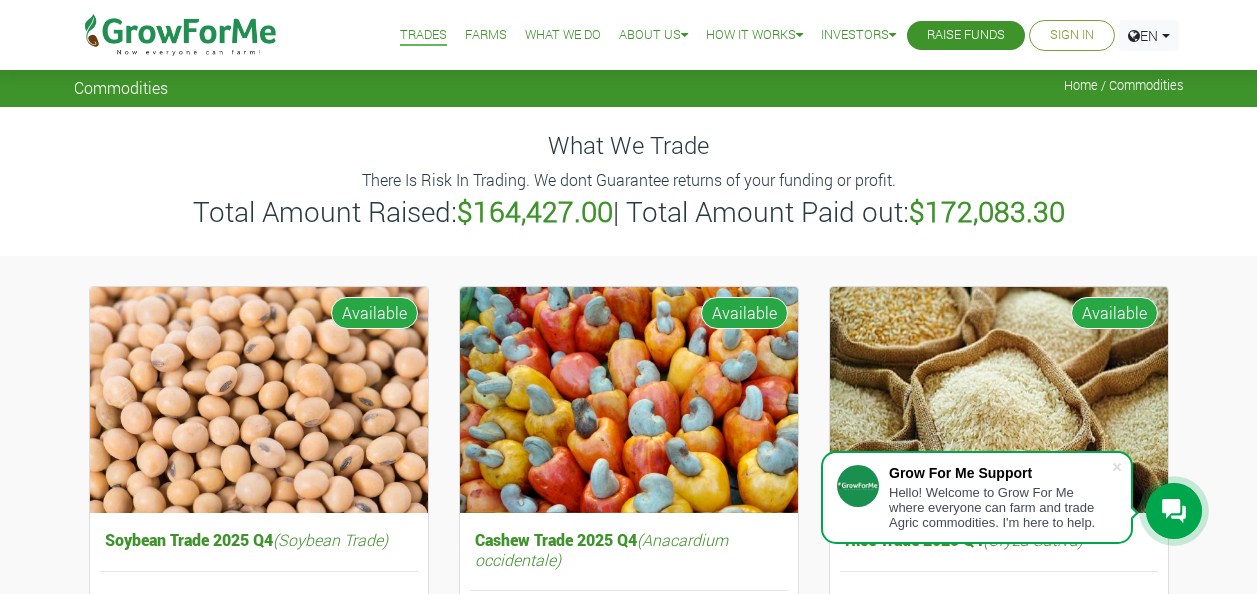 scroll, scrollTop: 0, scrollLeft: 0, axis: both 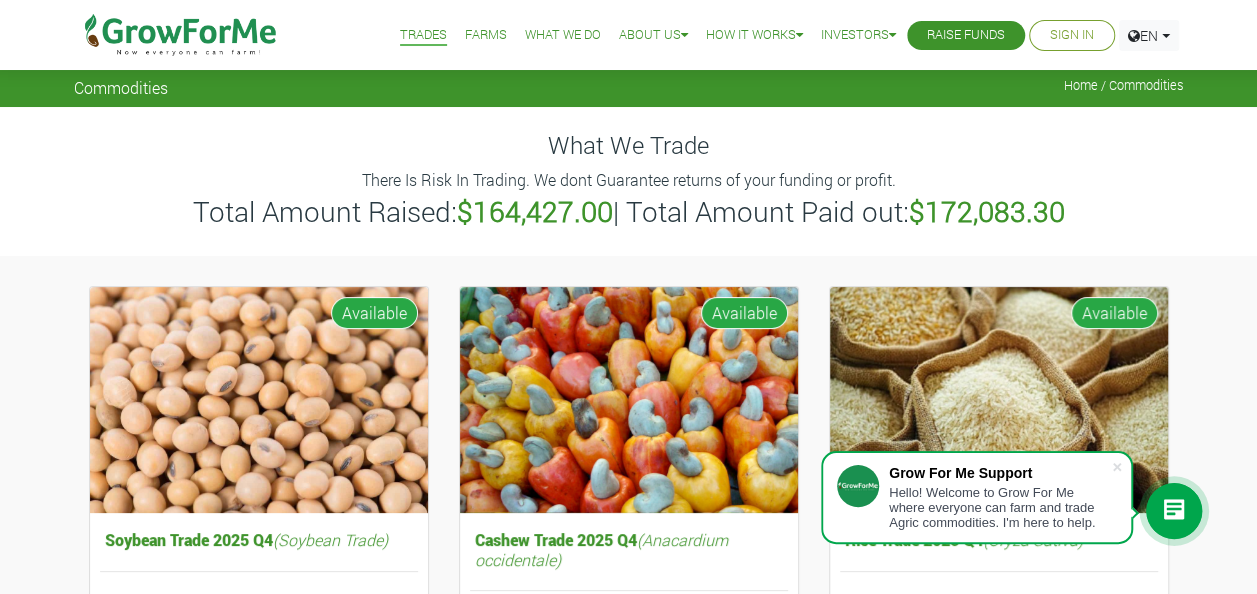 click on "Sign In" at bounding box center (1072, 35) 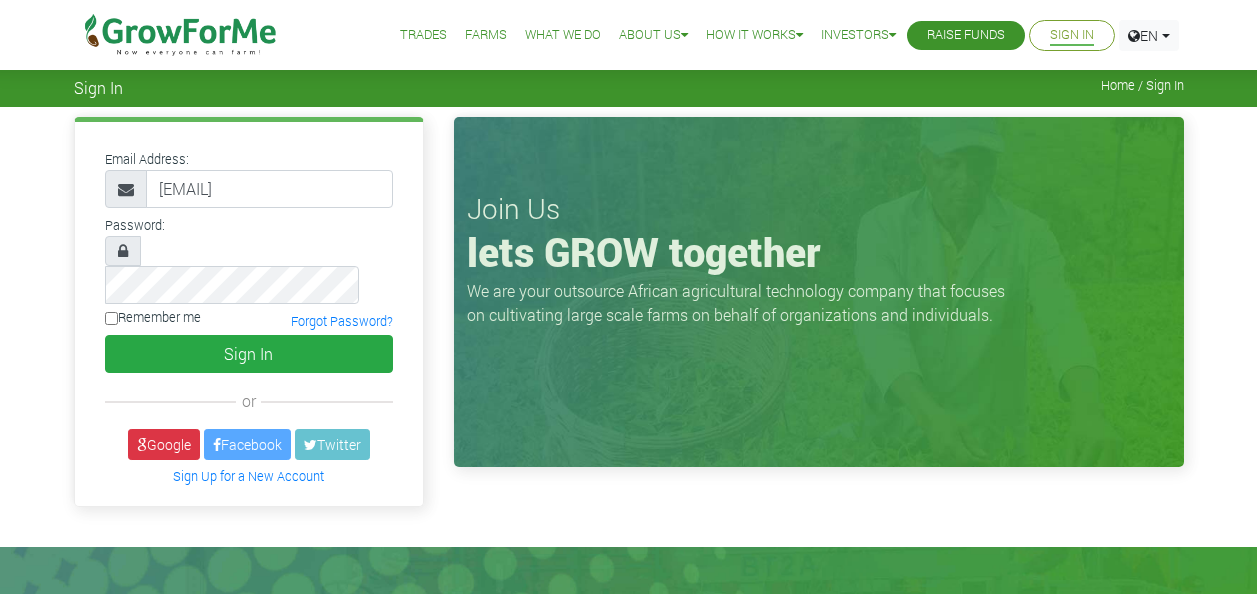 scroll, scrollTop: 0, scrollLeft: 0, axis: both 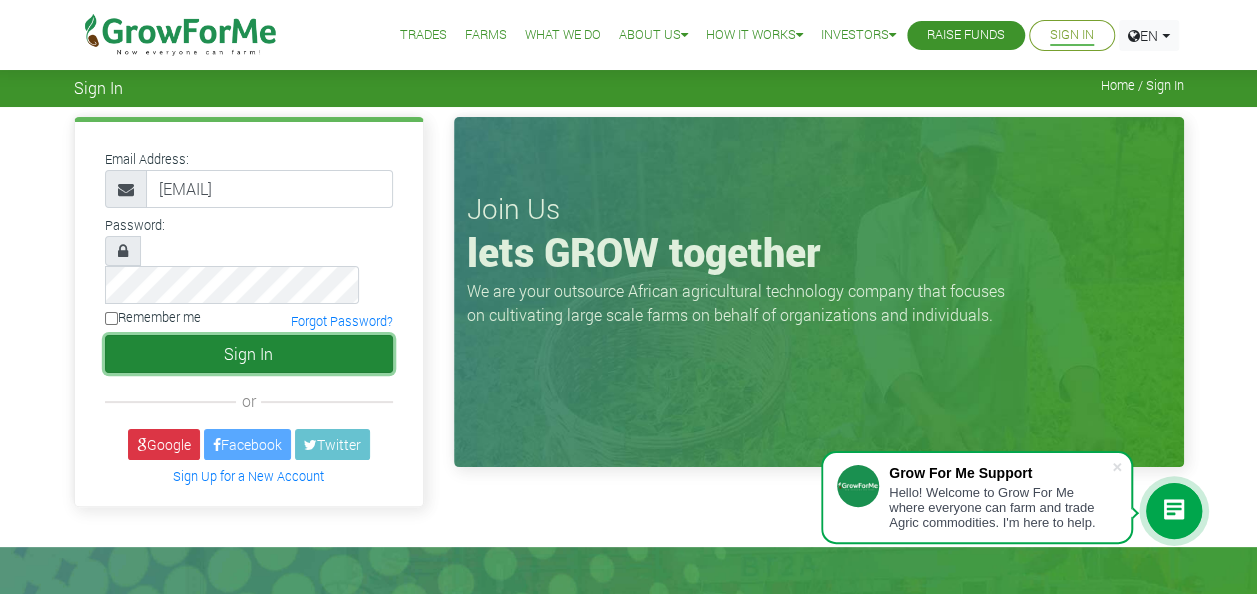 click on "Sign In" at bounding box center [249, 354] 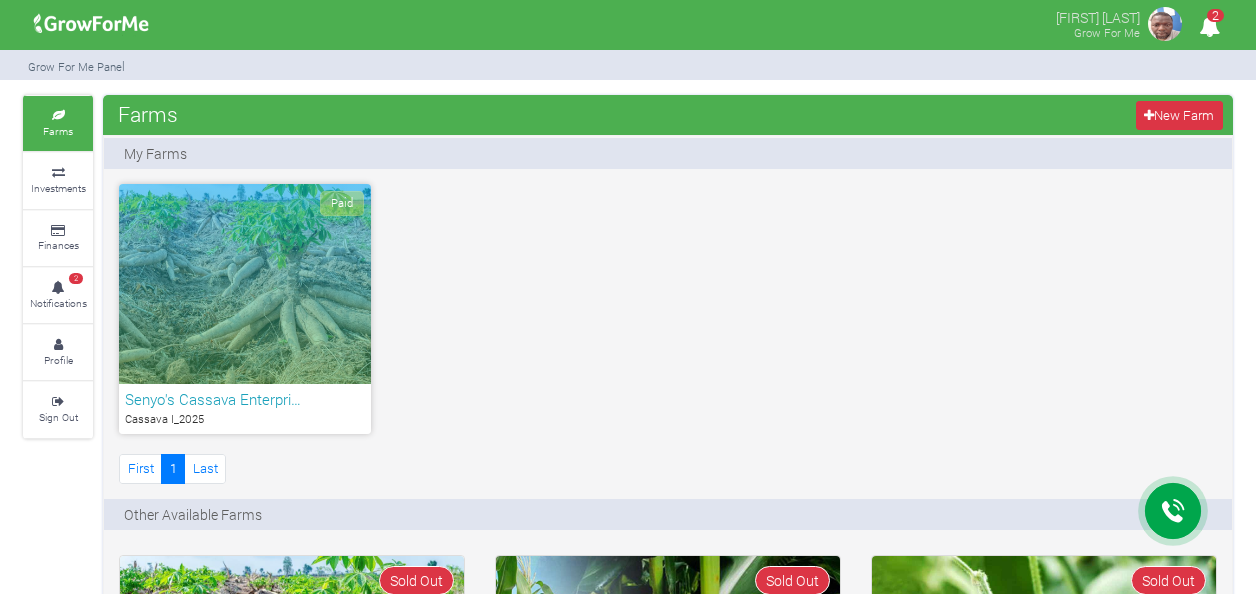 scroll, scrollTop: 0, scrollLeft: 0, axis: both 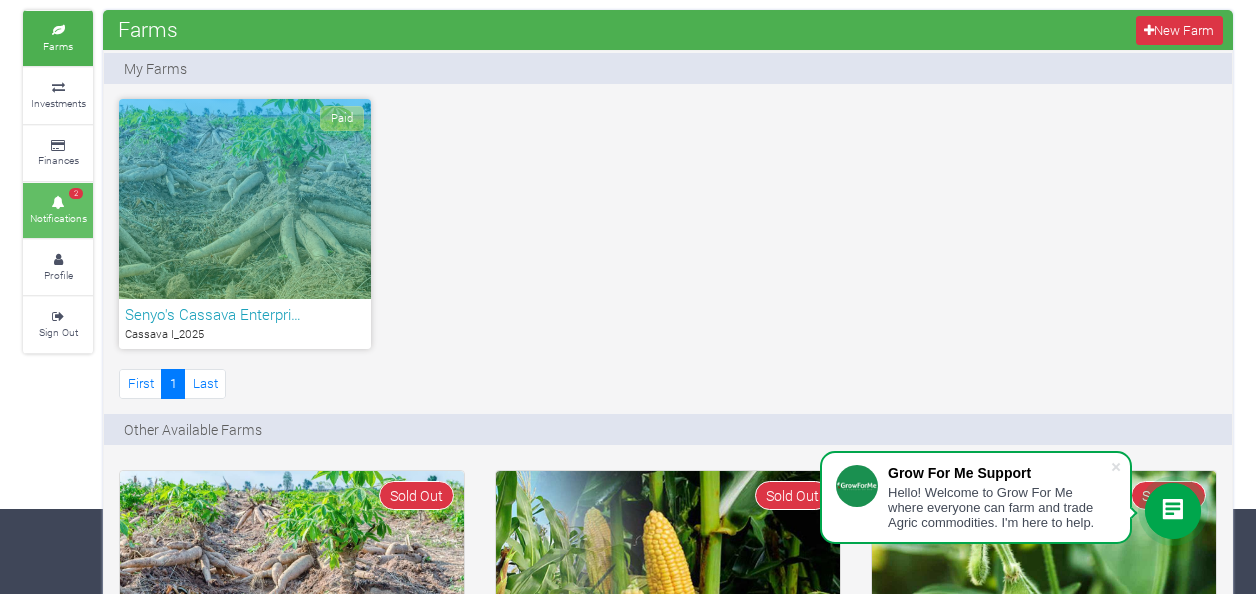 click on "2   Notifications" at bounding box center [58, 210] 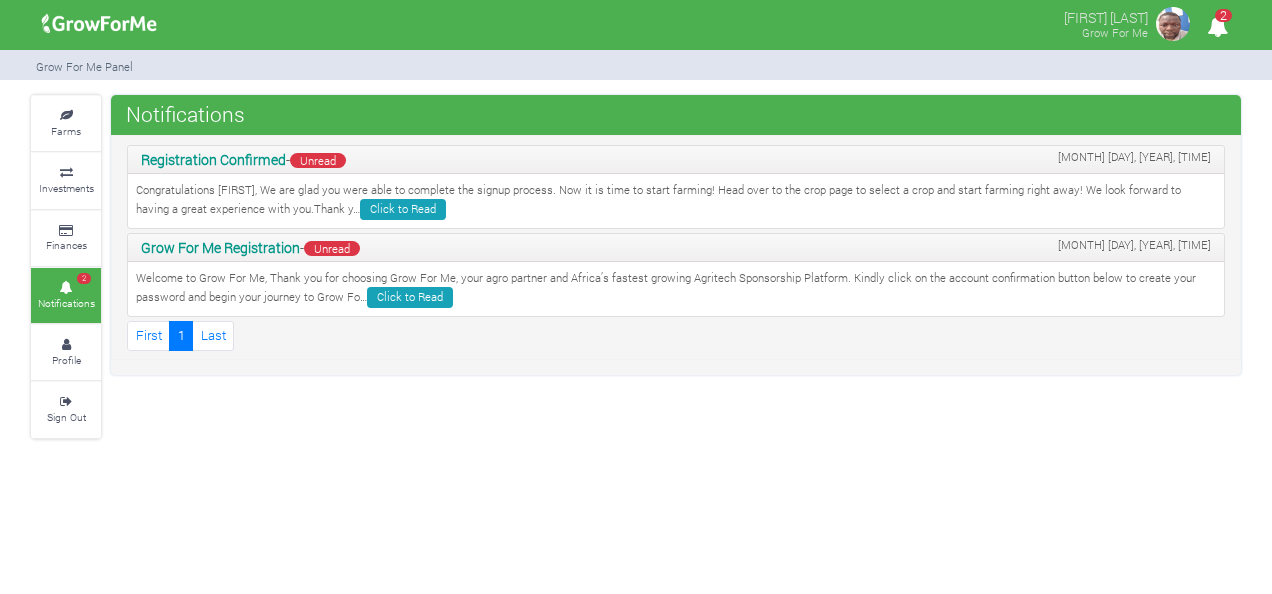 scroll, scrollTop: 0, scrollLeft: 0, axis: both 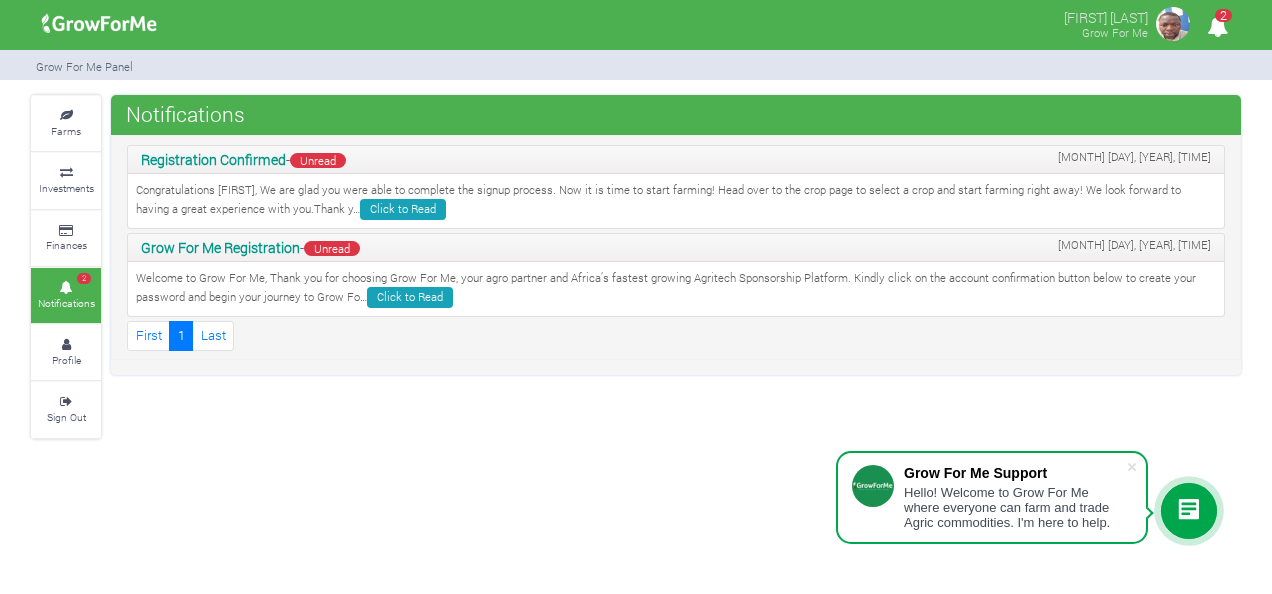 click on "2" at bounding box center (1217, 26) 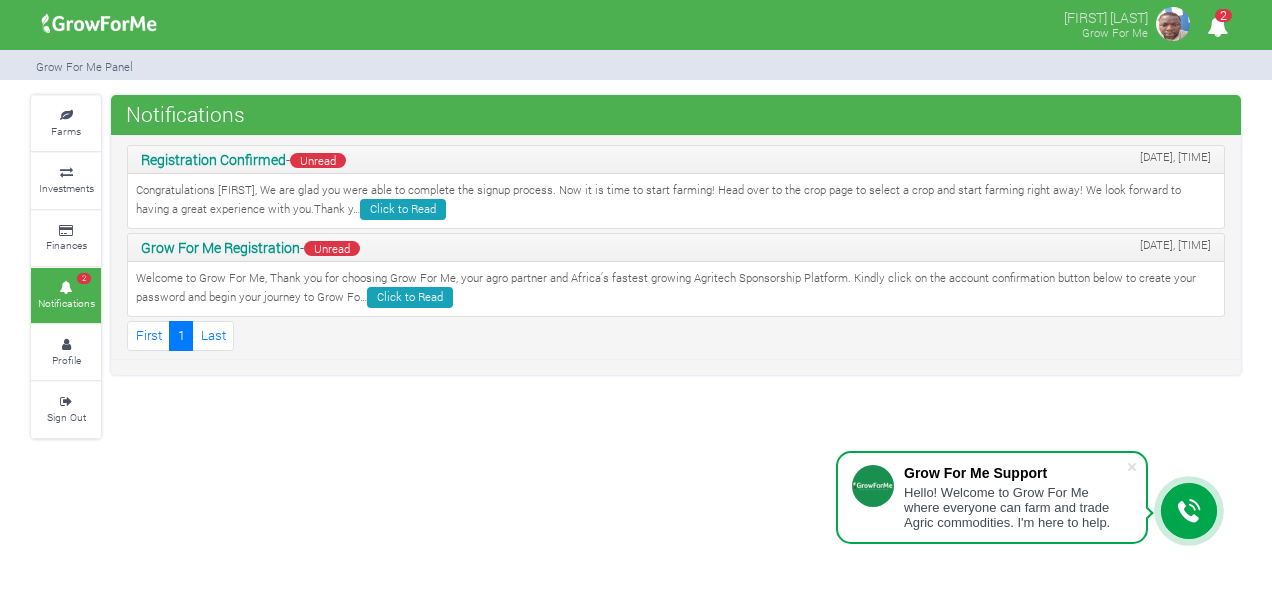 scroll, scrollTop: 0, scrollLeft: 0, axis: both 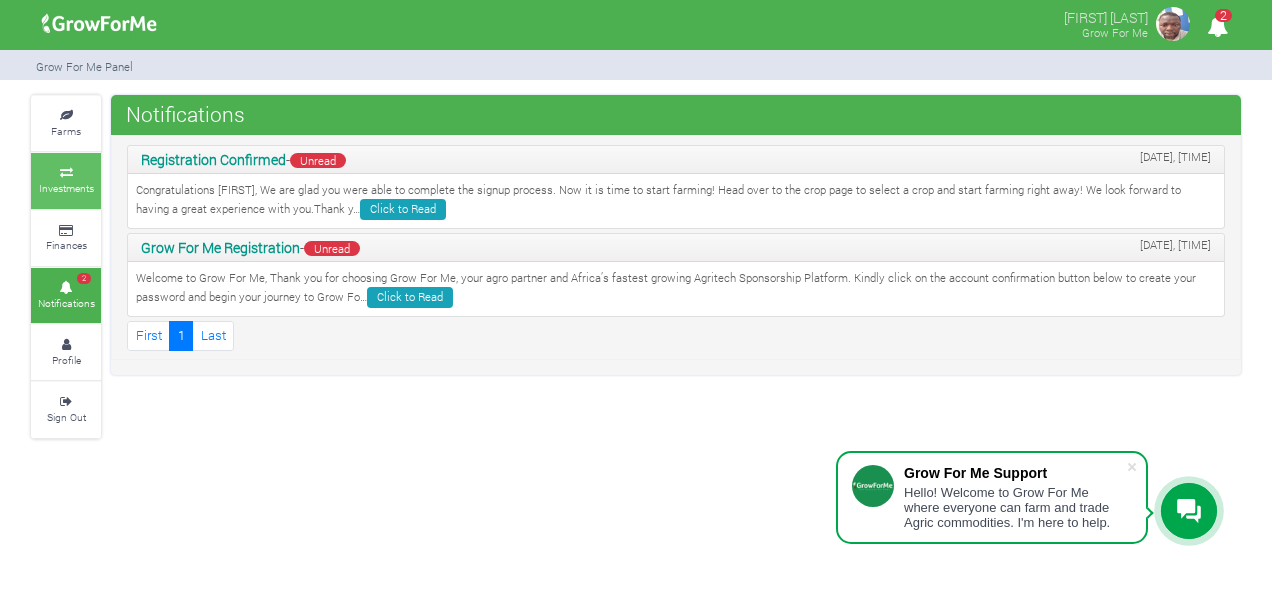 click on "Investments" at bounding box center [66, 188] 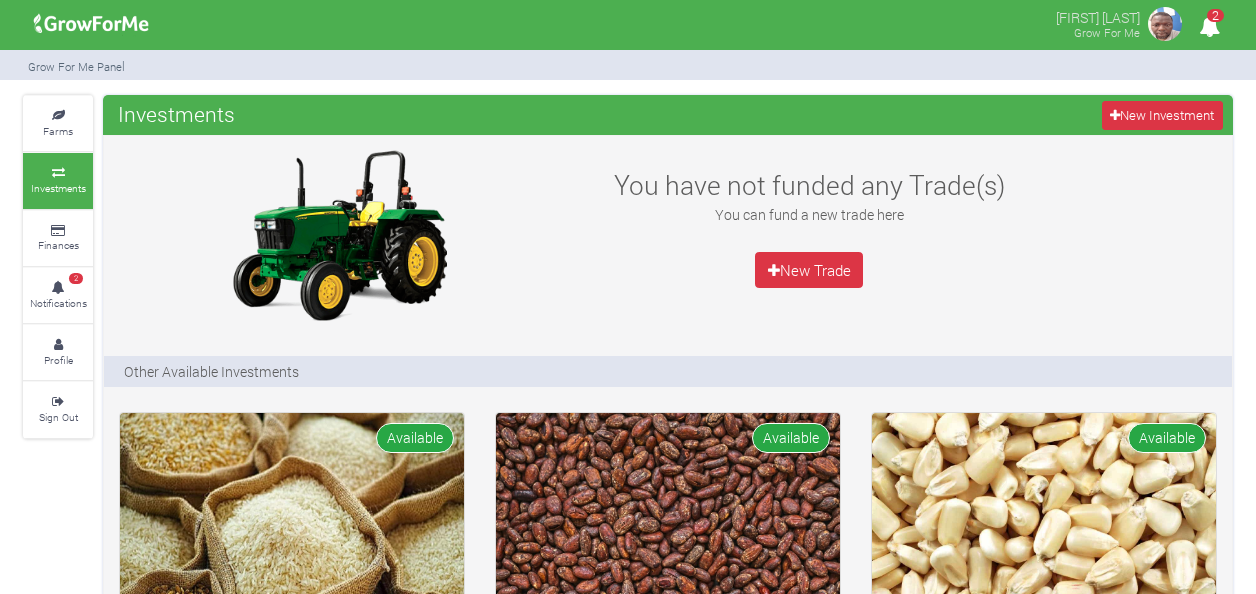scroll, scrollTop: 0, scrollLeft: 0, axis: both 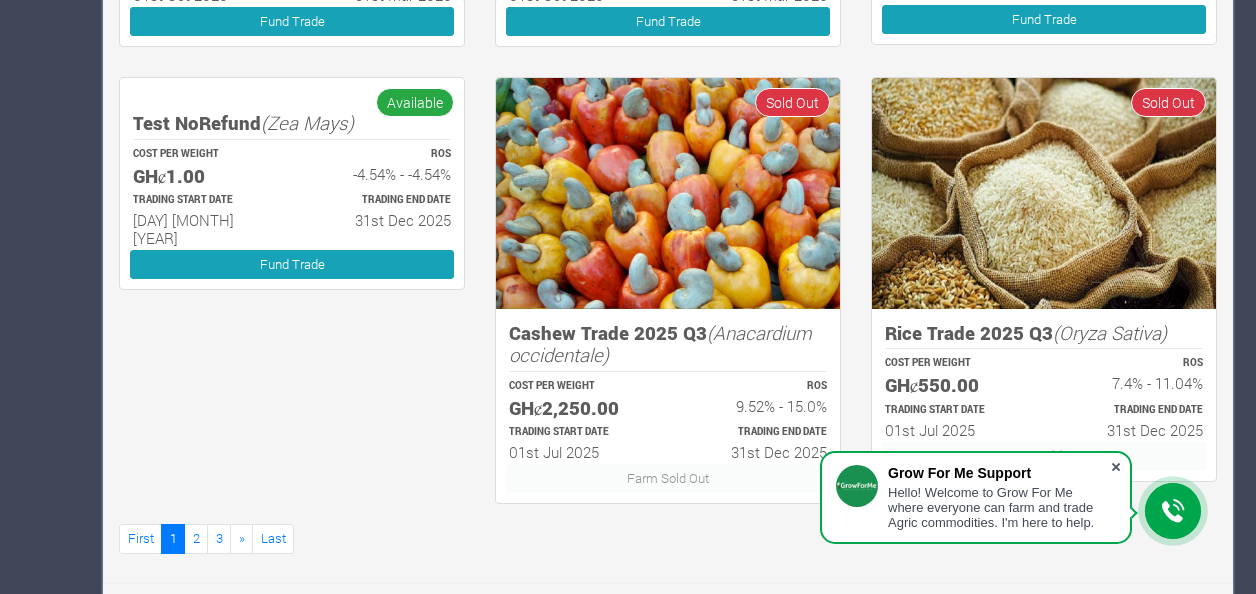click at bounding box center (1116, 467) 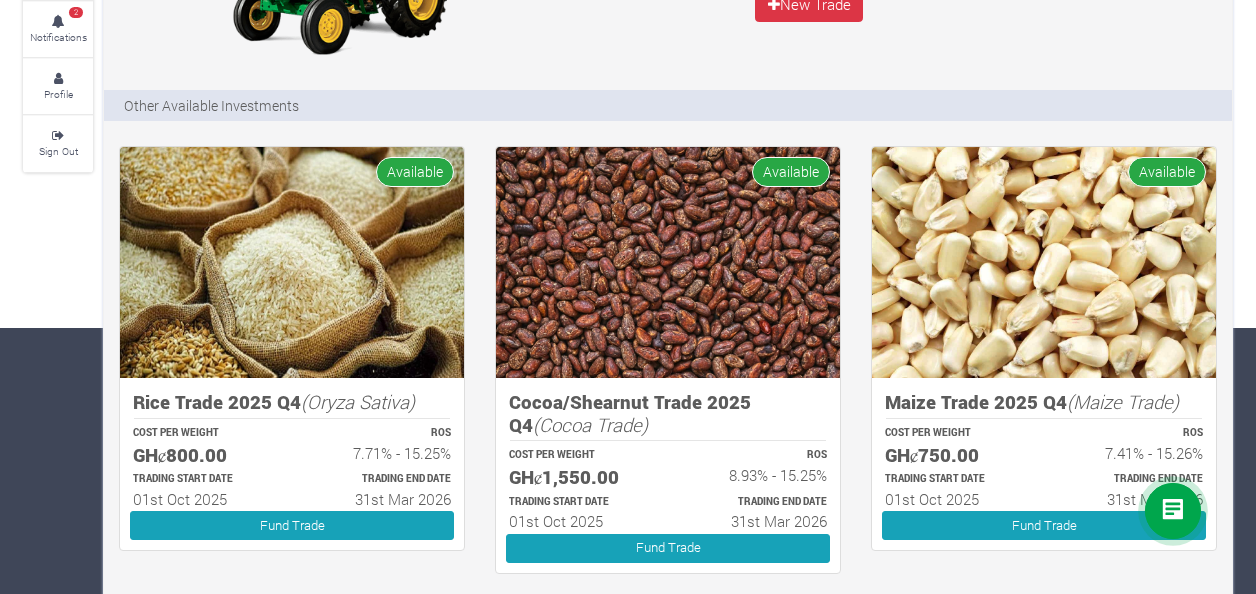 scroll, scrollTop: 0, scrollLeft: 0, axis: both 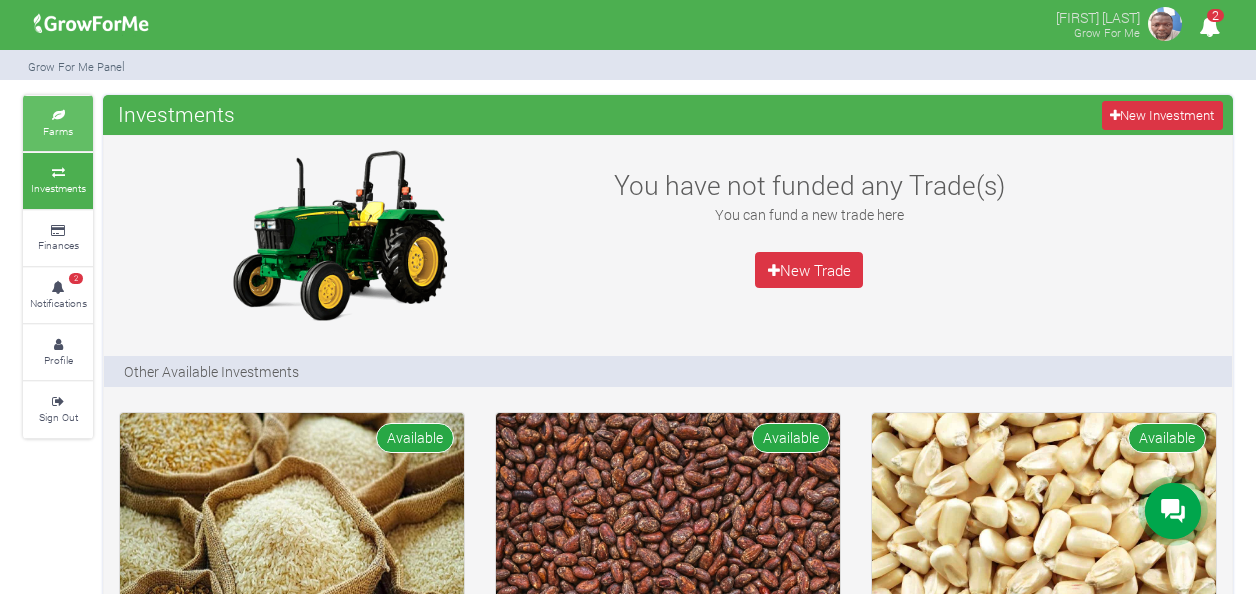click at bounding box center [58, 116] 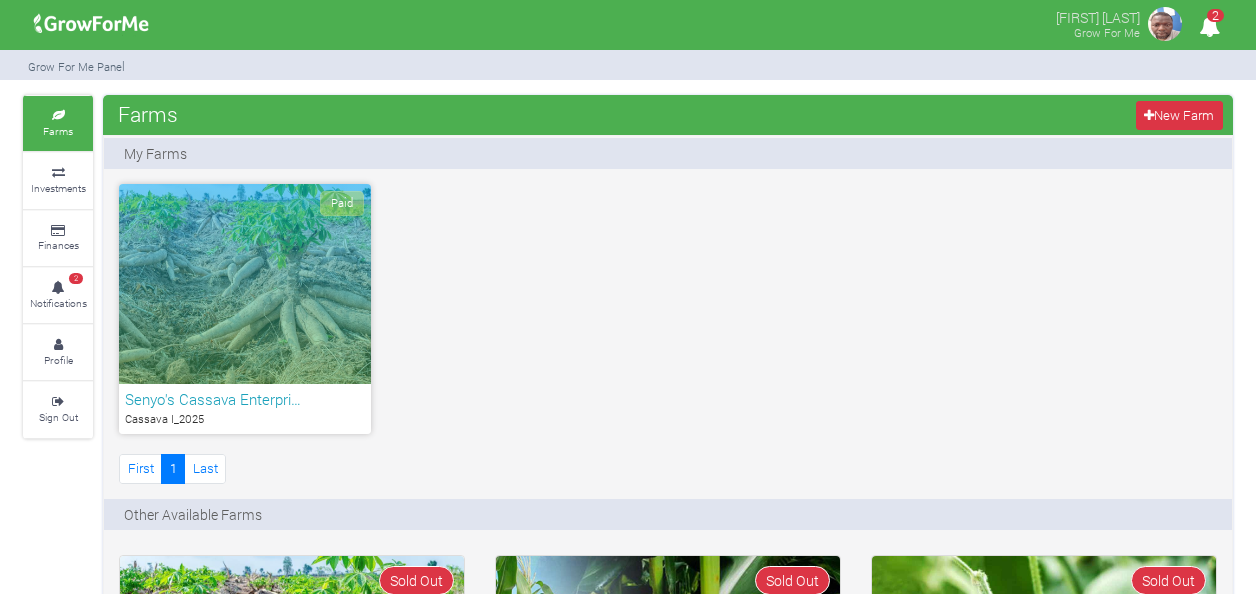 scroll, scrollTop: 0, scrollLeft: 0, axis: both 